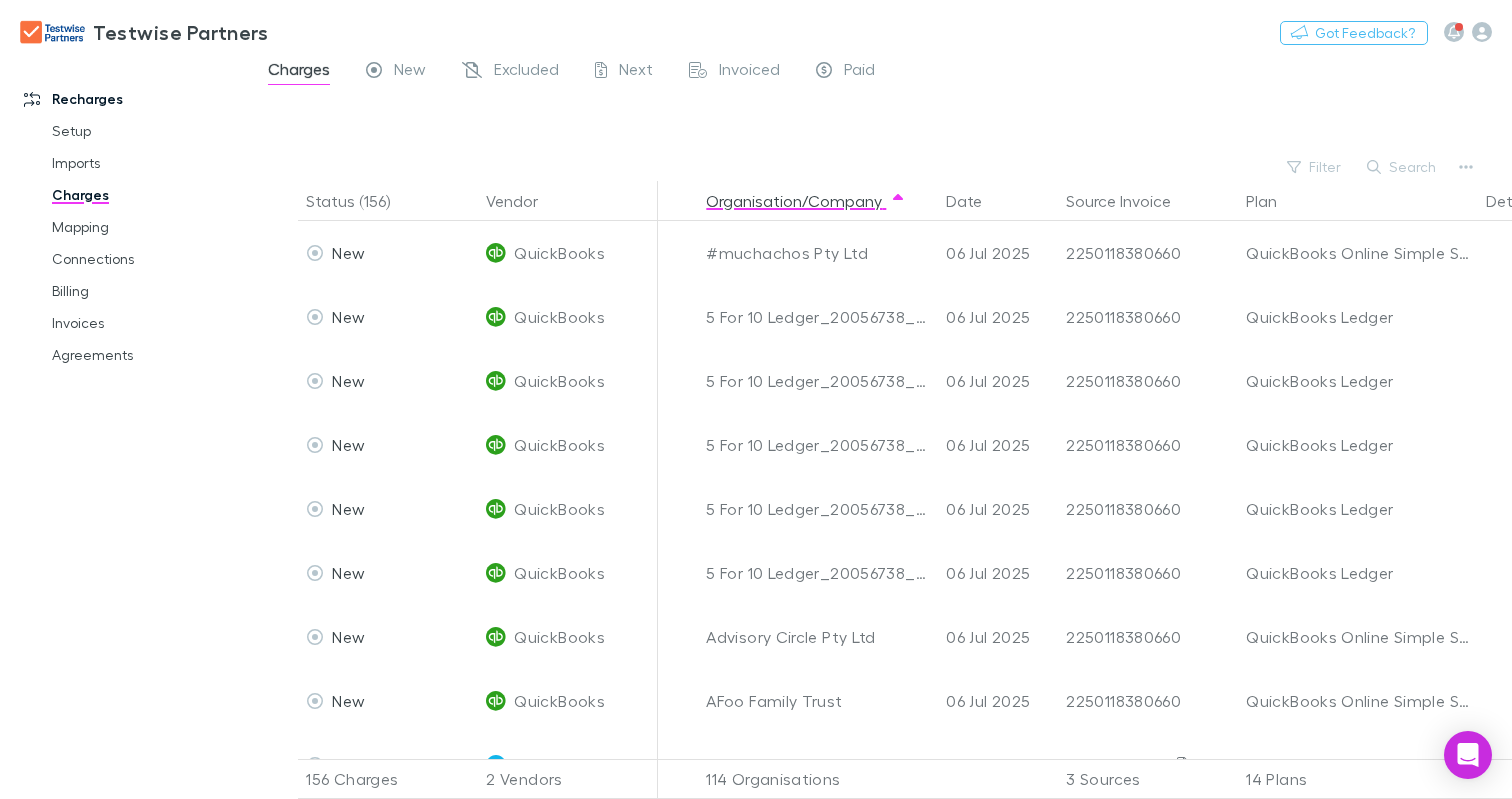 scroll, scrollTop: 0, scrollLeft: 0, axis: both 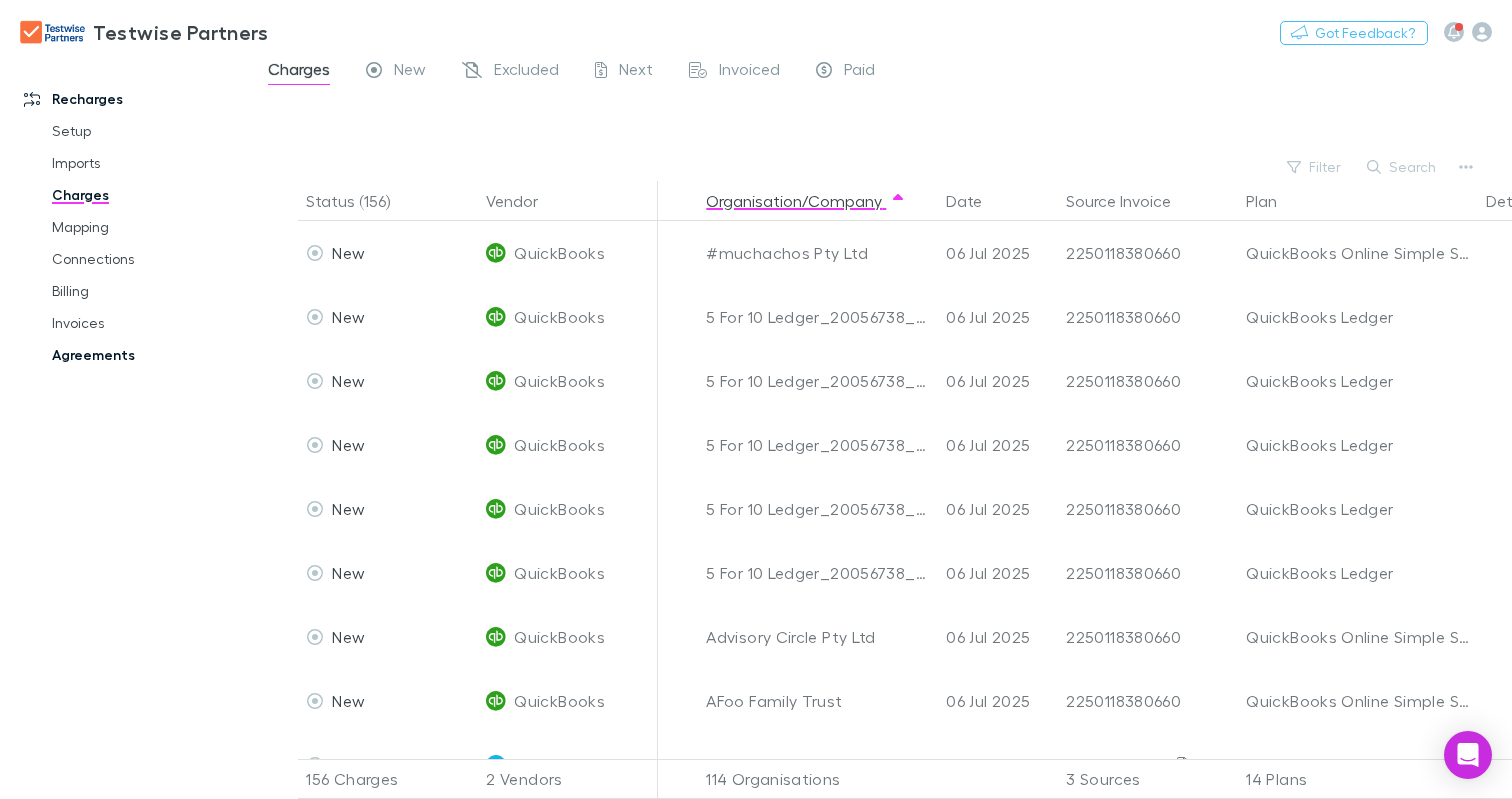 click on "Agreements" at bounding box center [146, 355] 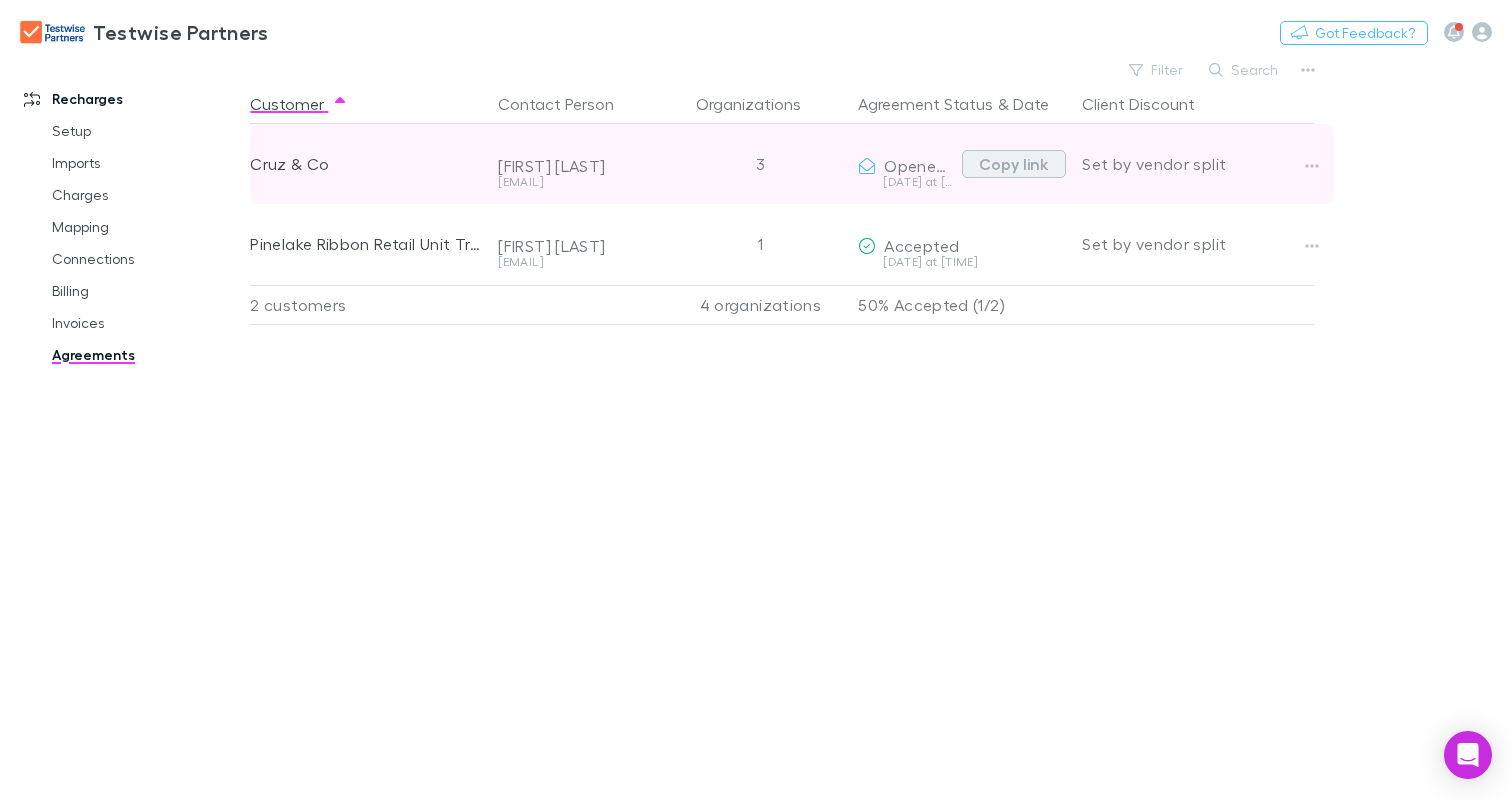 click on "Copy link" at bounding box center [1014, 164] 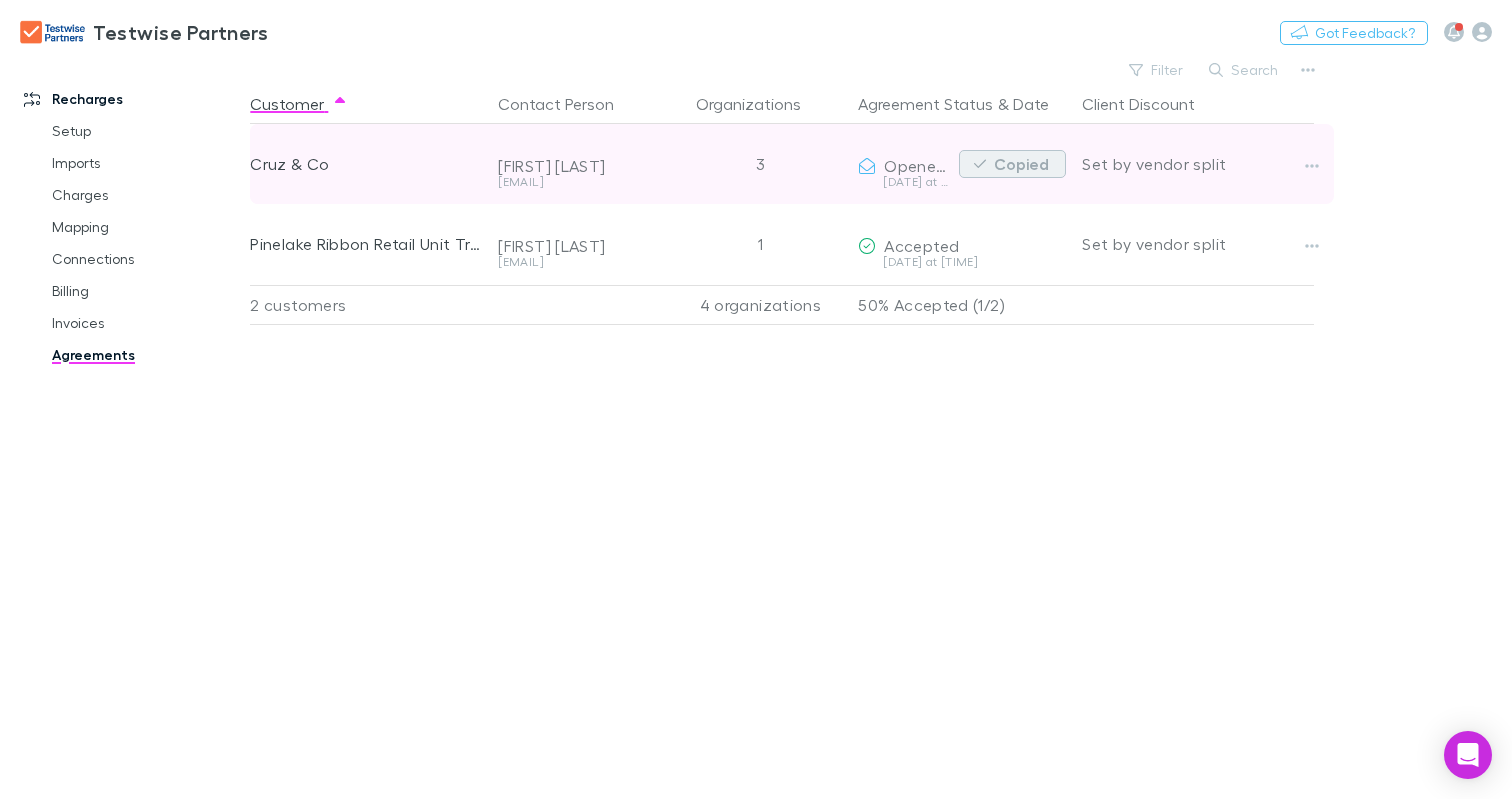 type 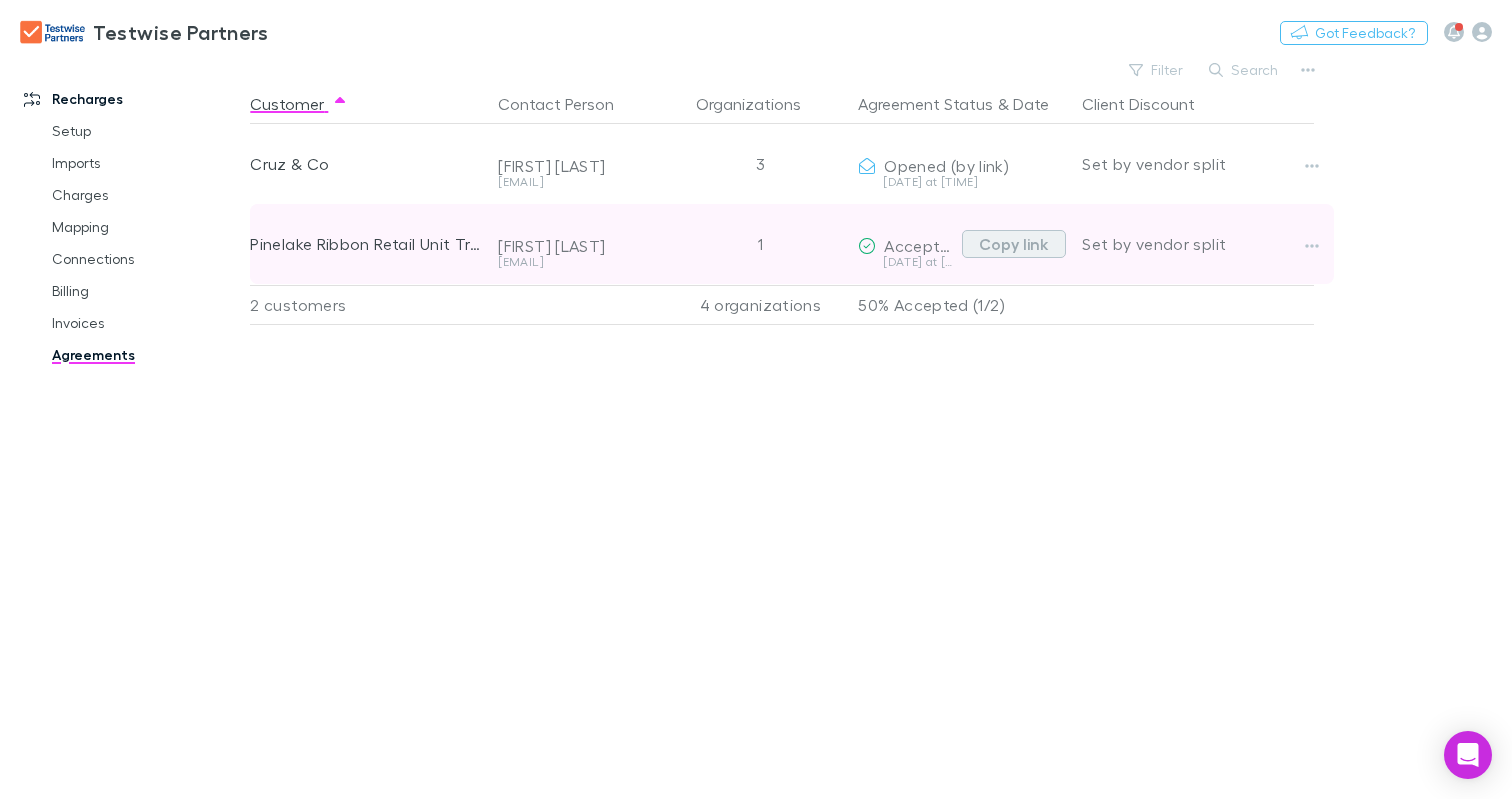 click on "Copy link" at bounding box center [1014, 244] 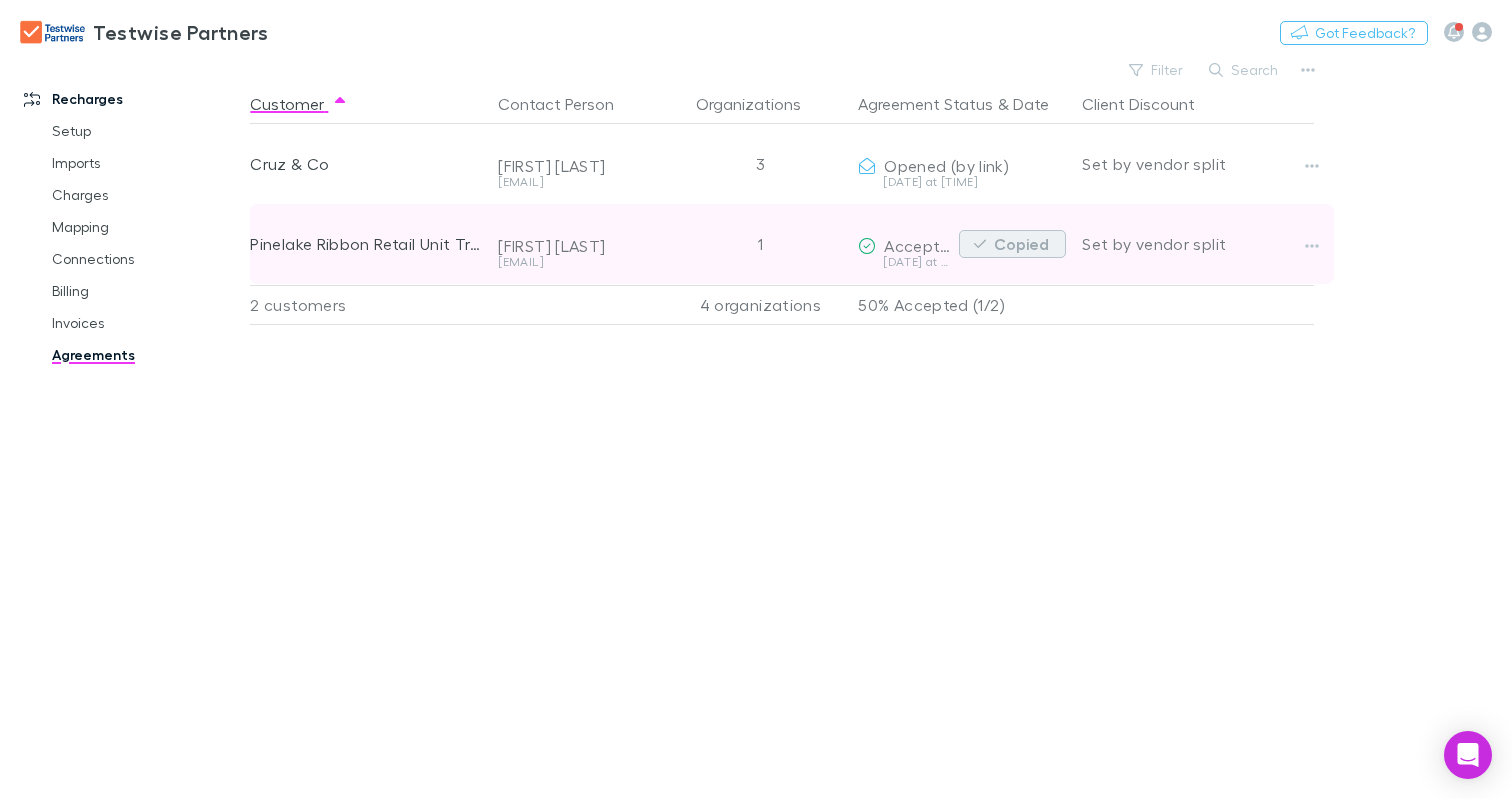 type 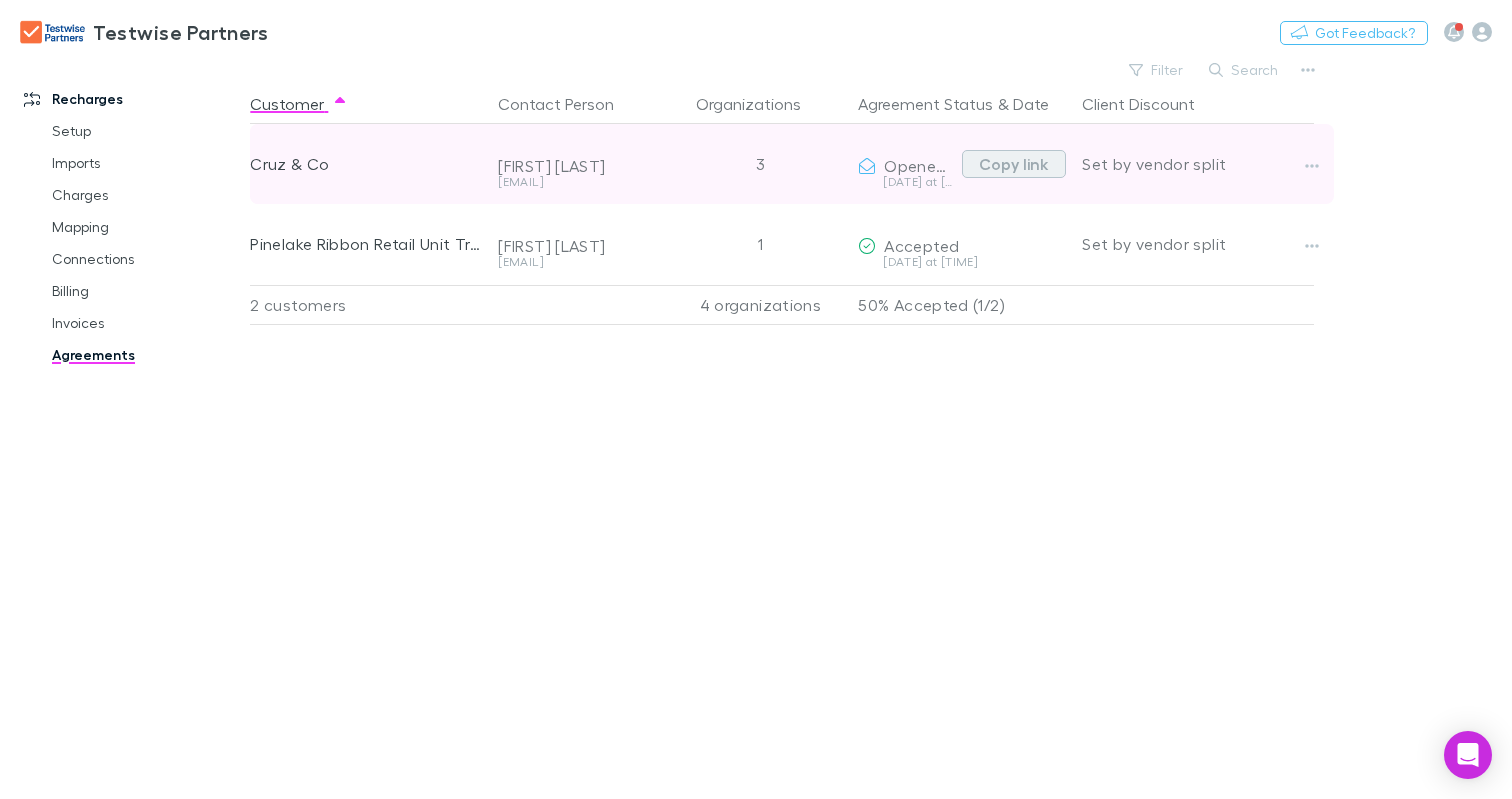 click on "Copy link" at bounding box center [1014, 164] 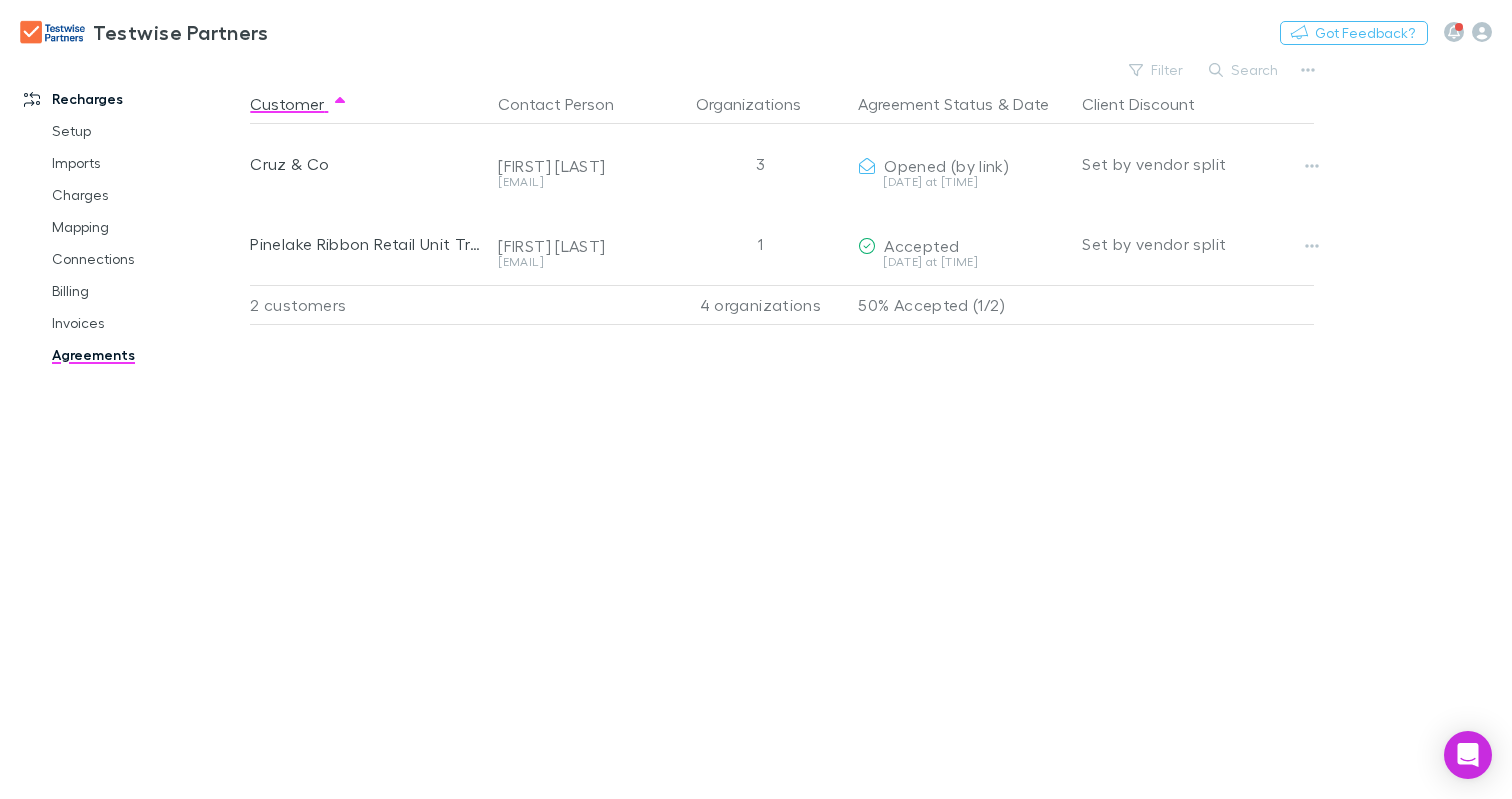 click on "Nothing Got Feedback?" at bounding box center [1396, 32] 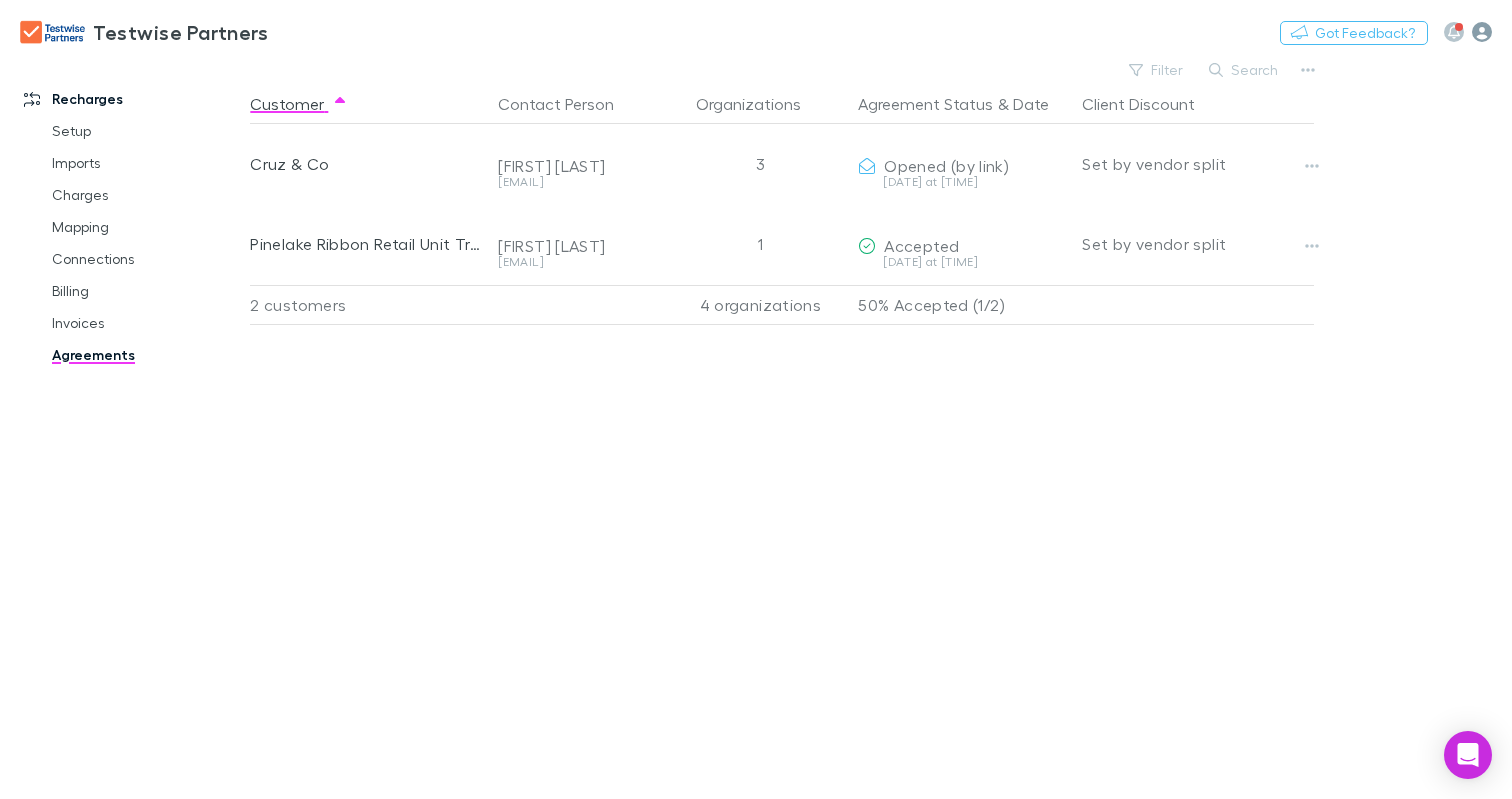 click 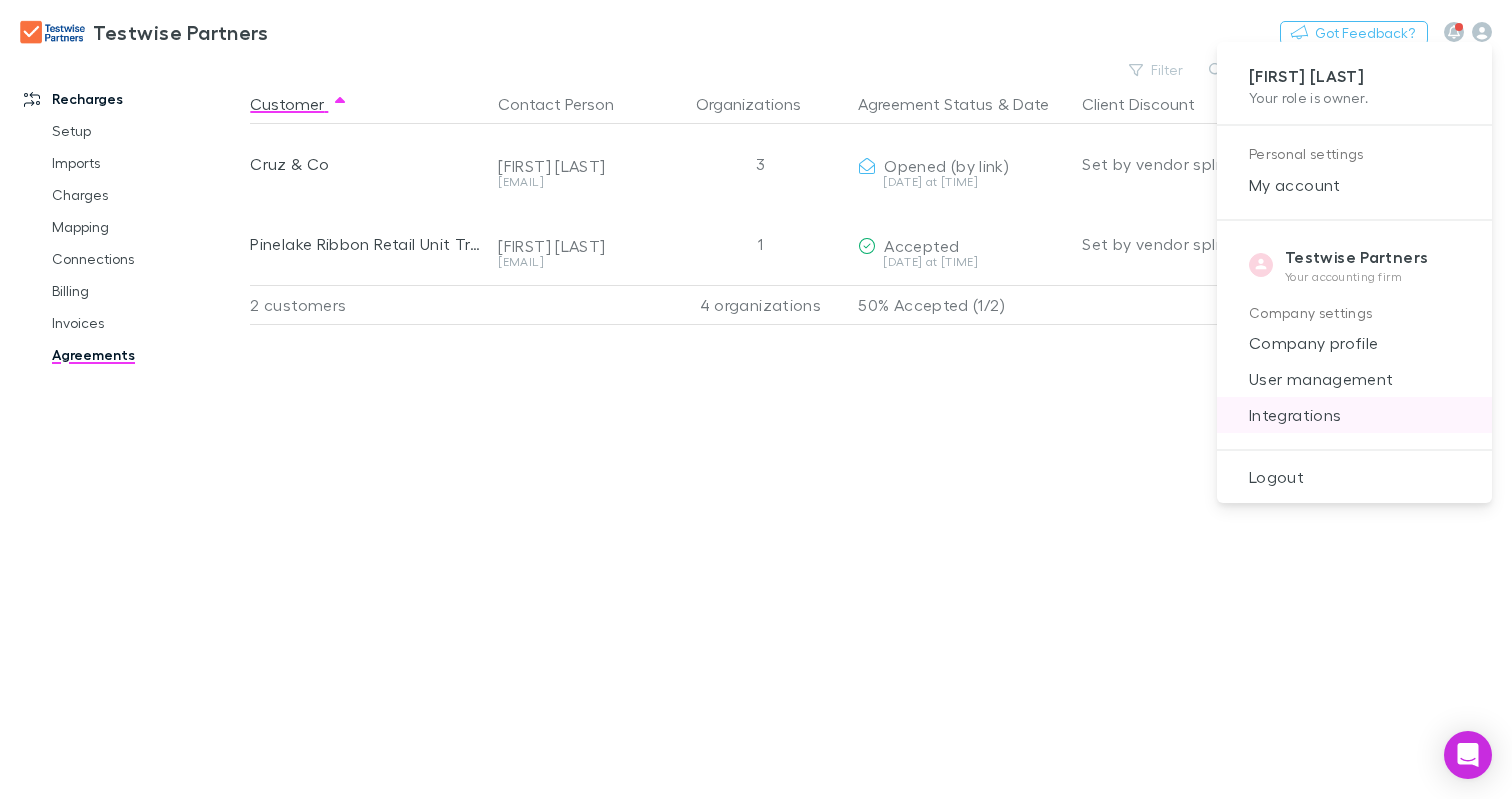 click on "Integrations" at bounding box center [1354, 415] 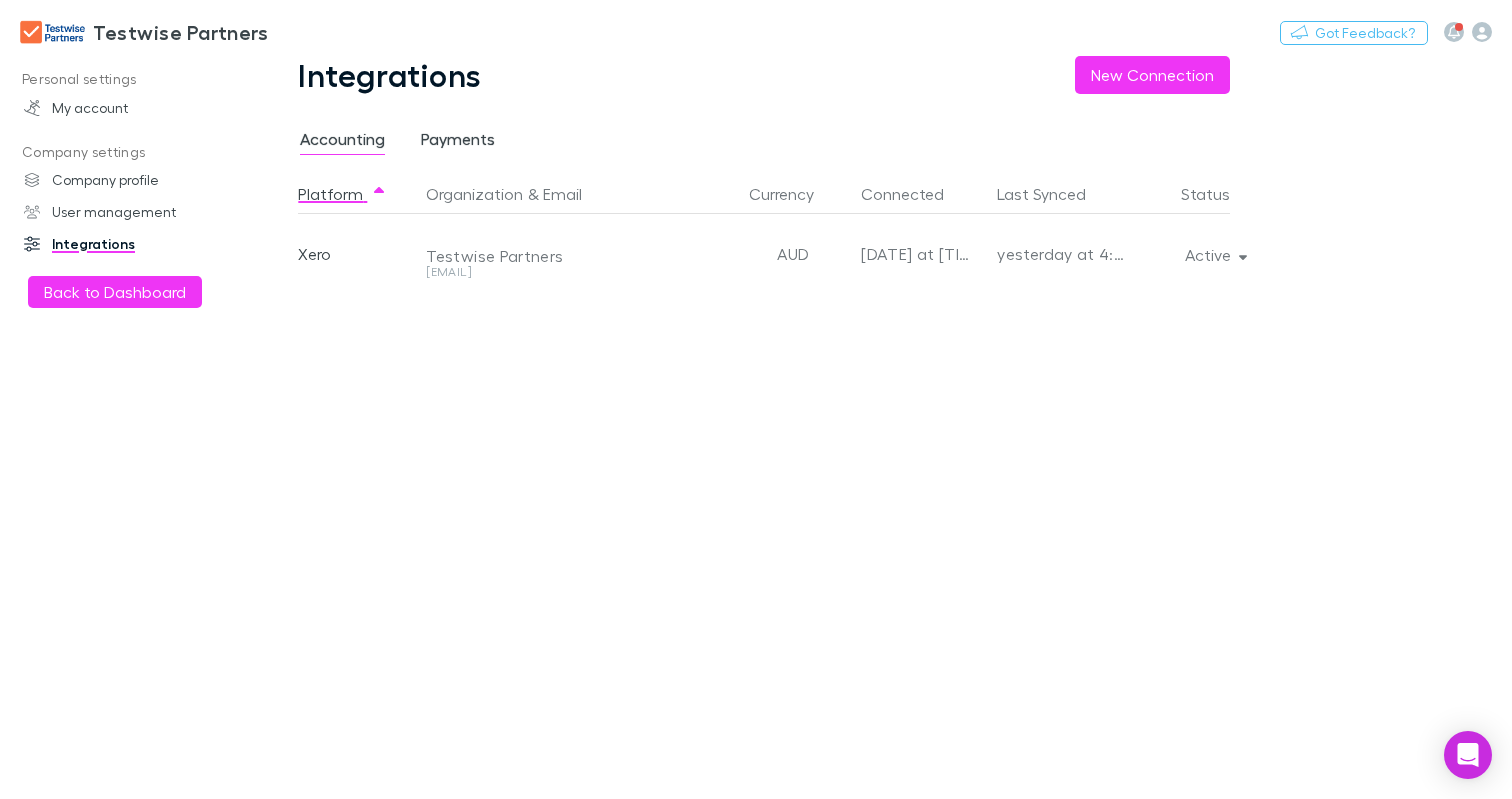click on "Payments" at bounding box center [458, 142] 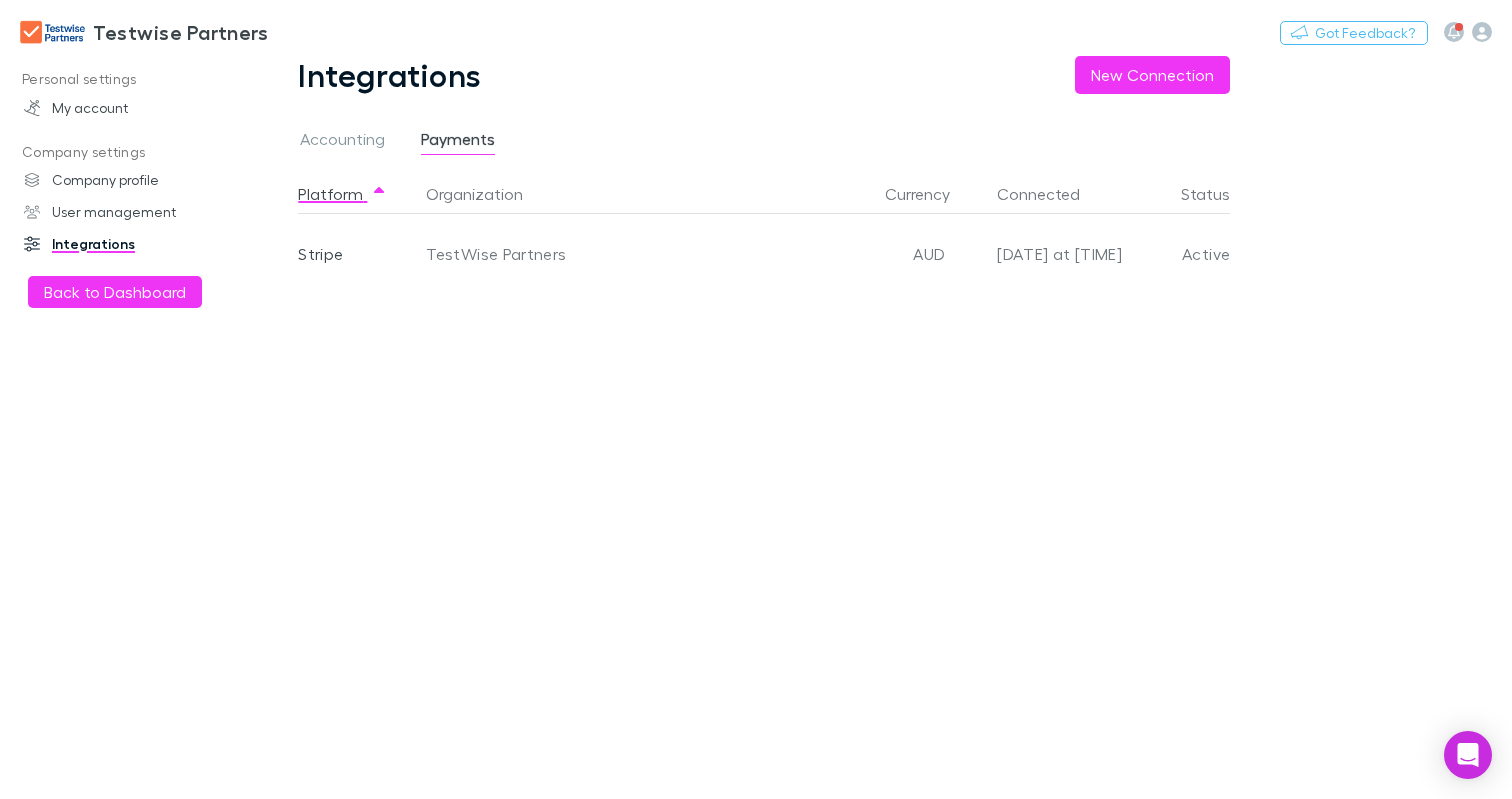 click on "Active" at bounding box center (1177, 254) 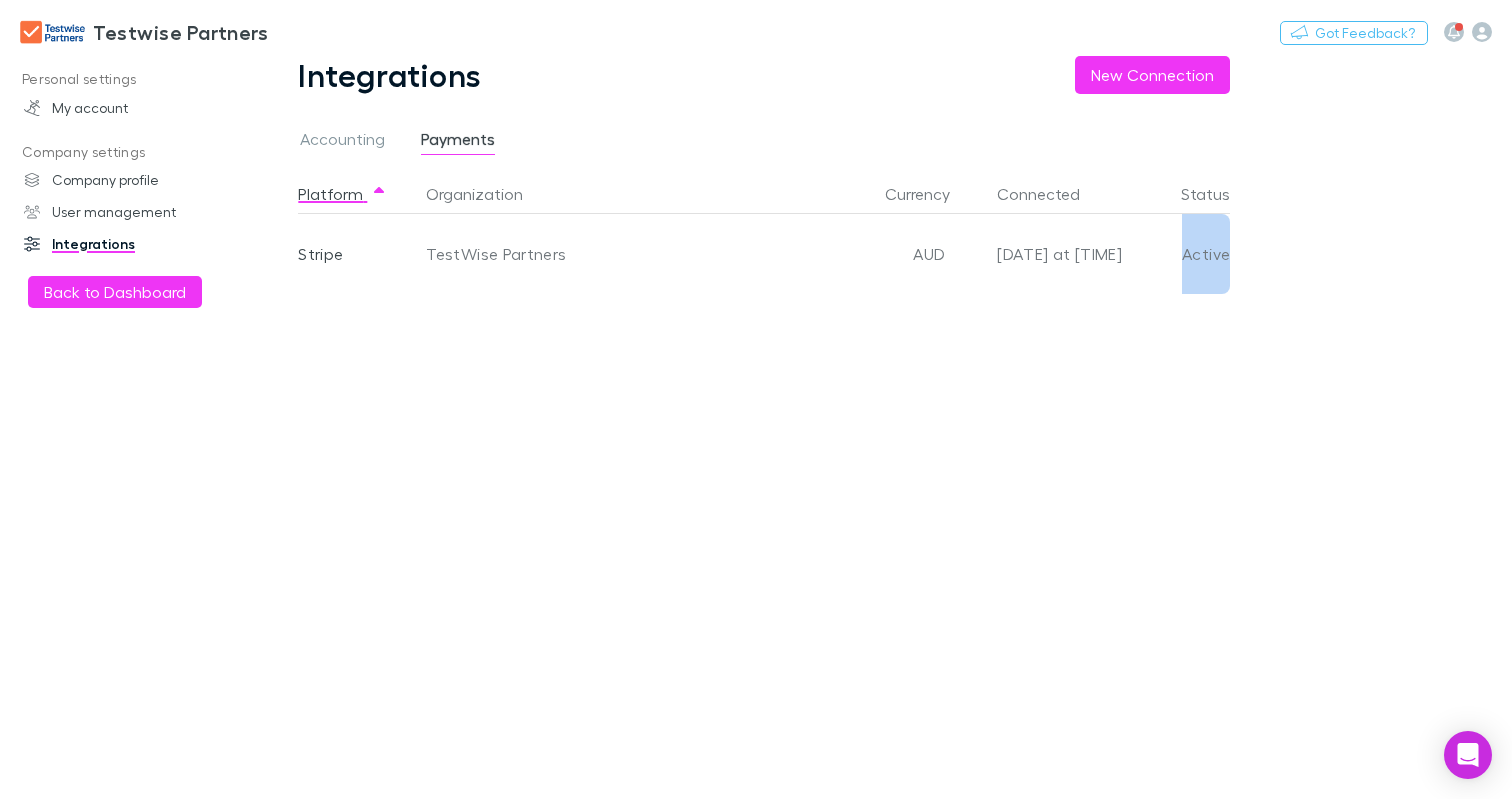 click on "Active" at bounding box center [1177, 254] 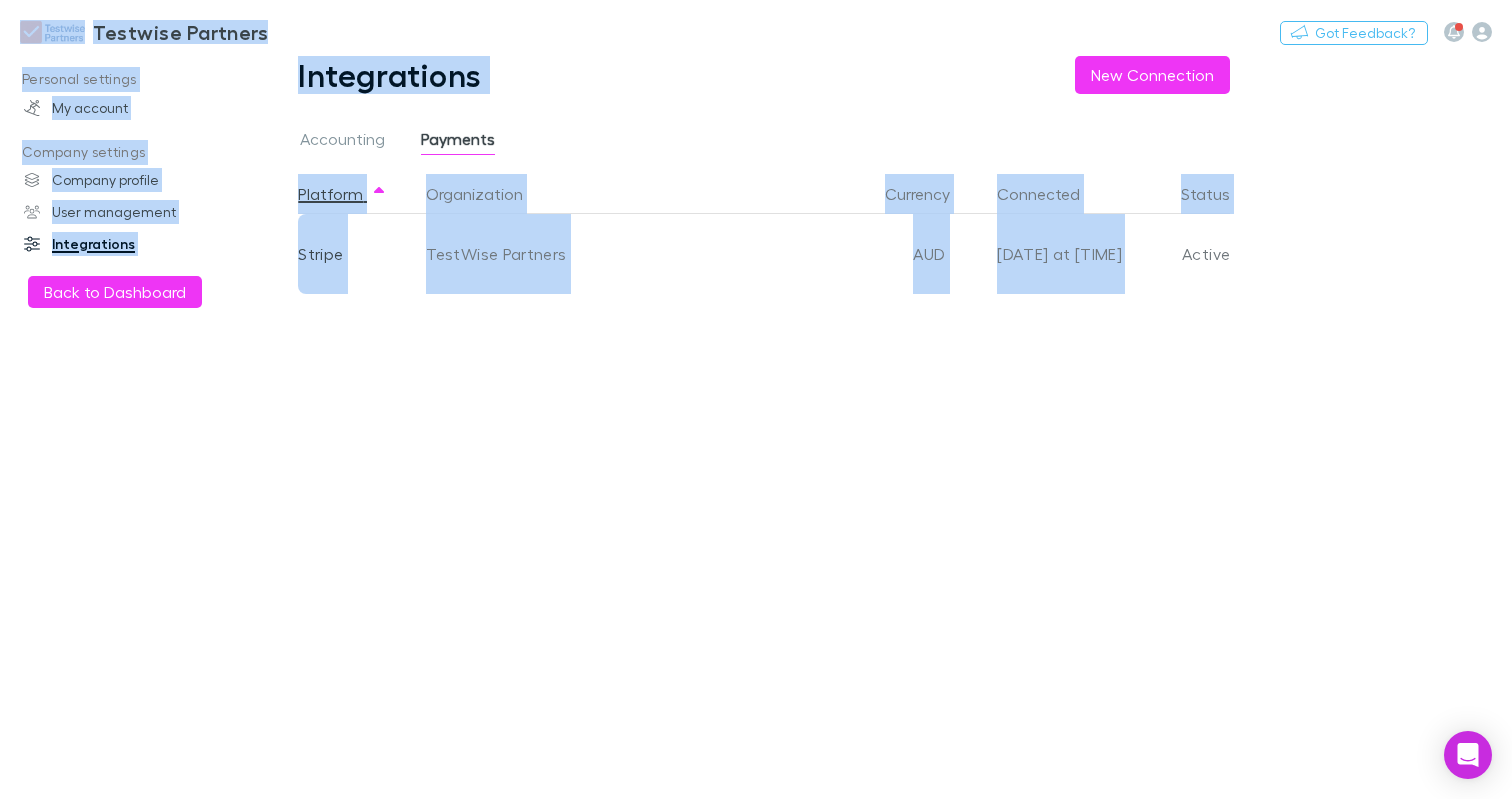 click on "Active" at bounding box center [1177, 254] 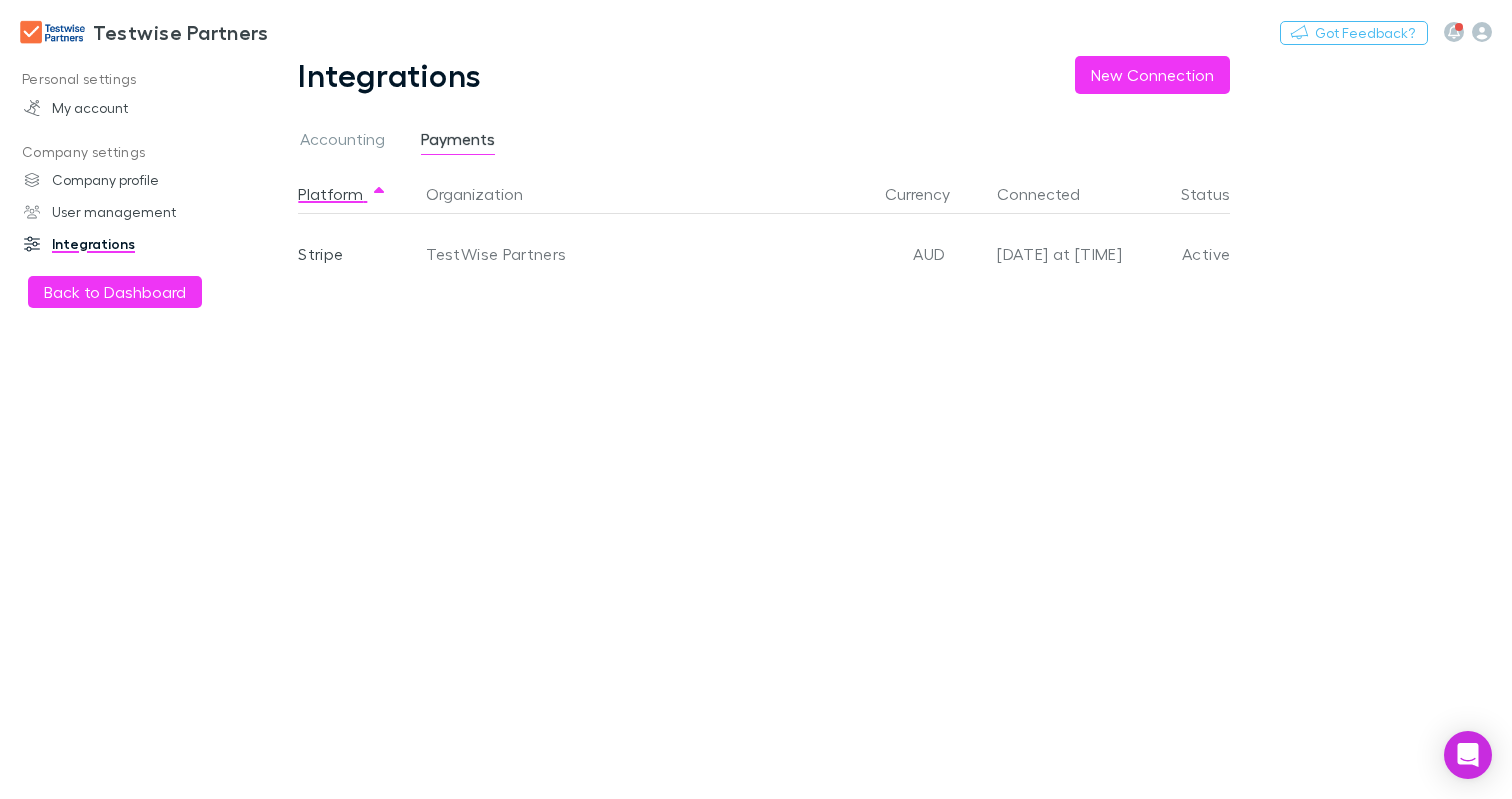 click at bounding box center [52, 32] 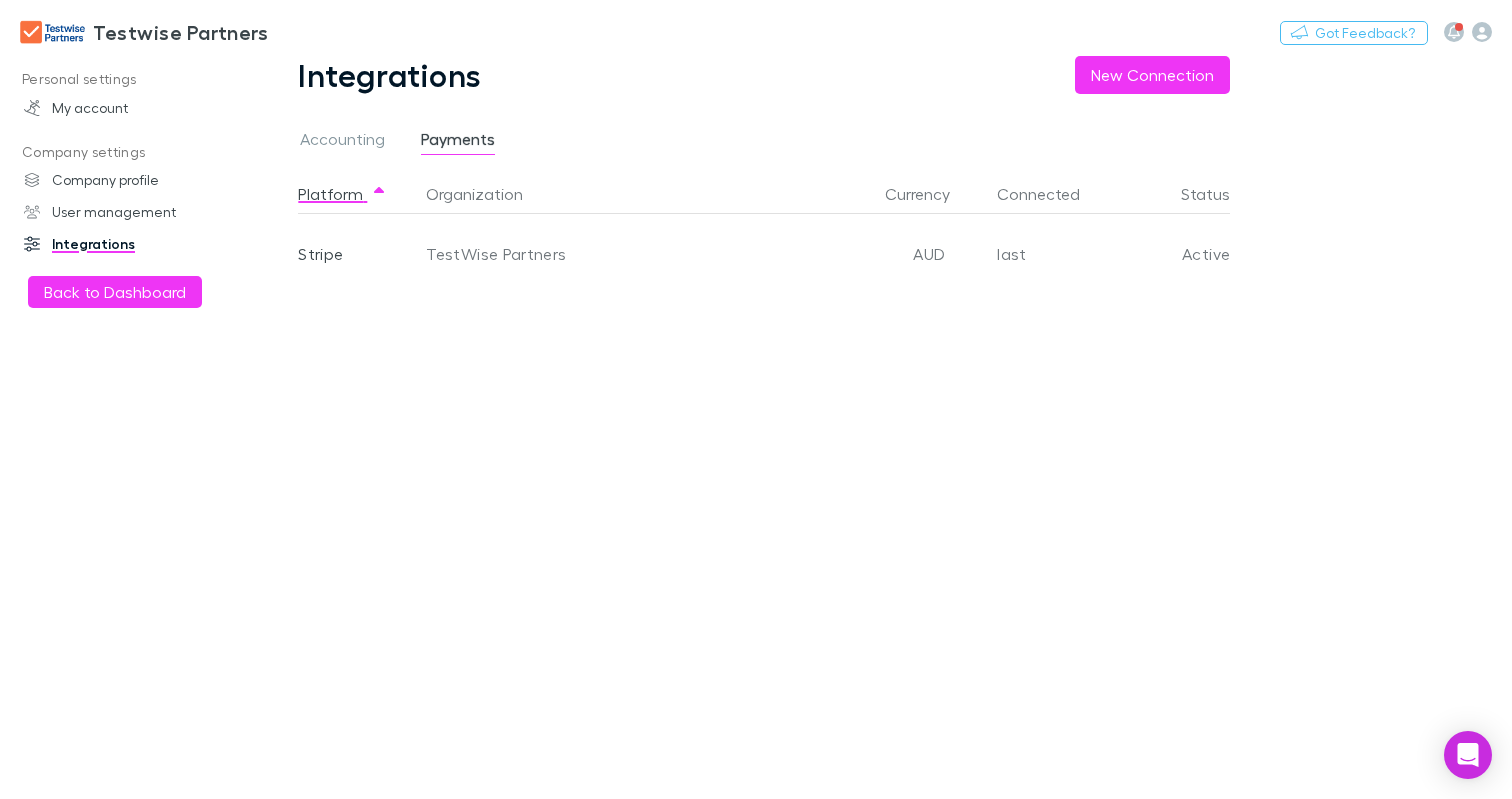 scroll, scrollTop: 0, scrollLeft: 0, axis: both 